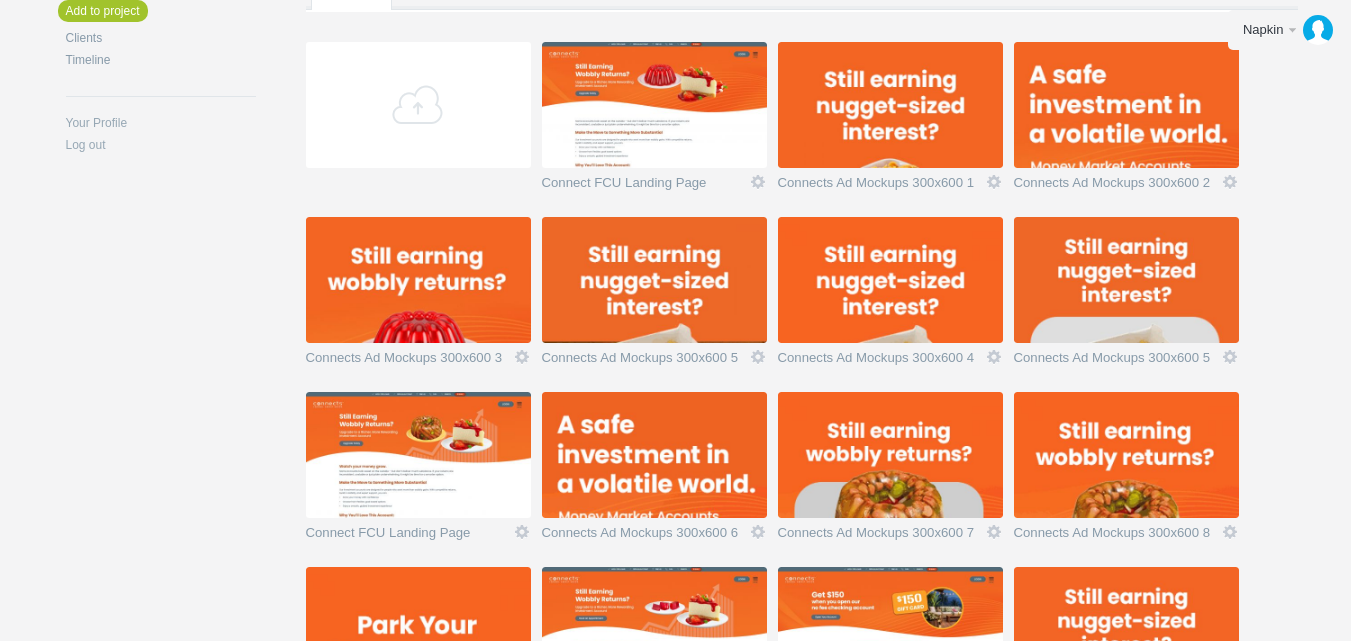 scroll, scrollTop: 300, scrollLeft: 0, axis: vertical 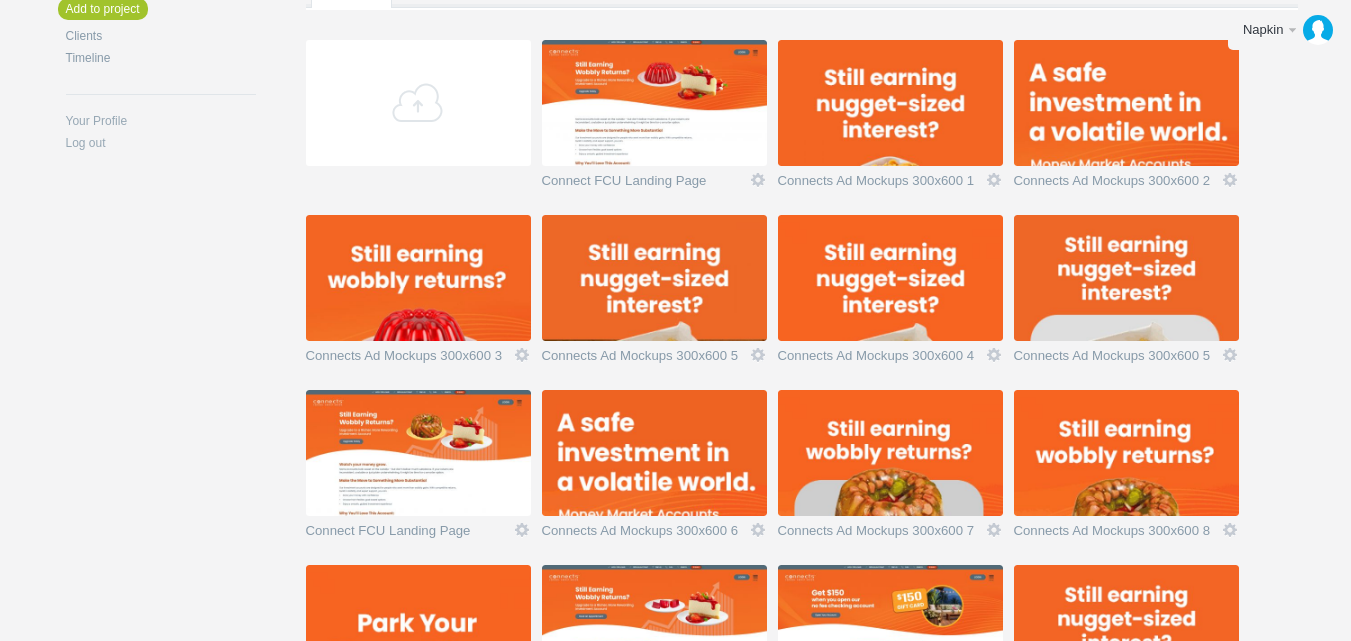 click at bounding box center [418, 278] 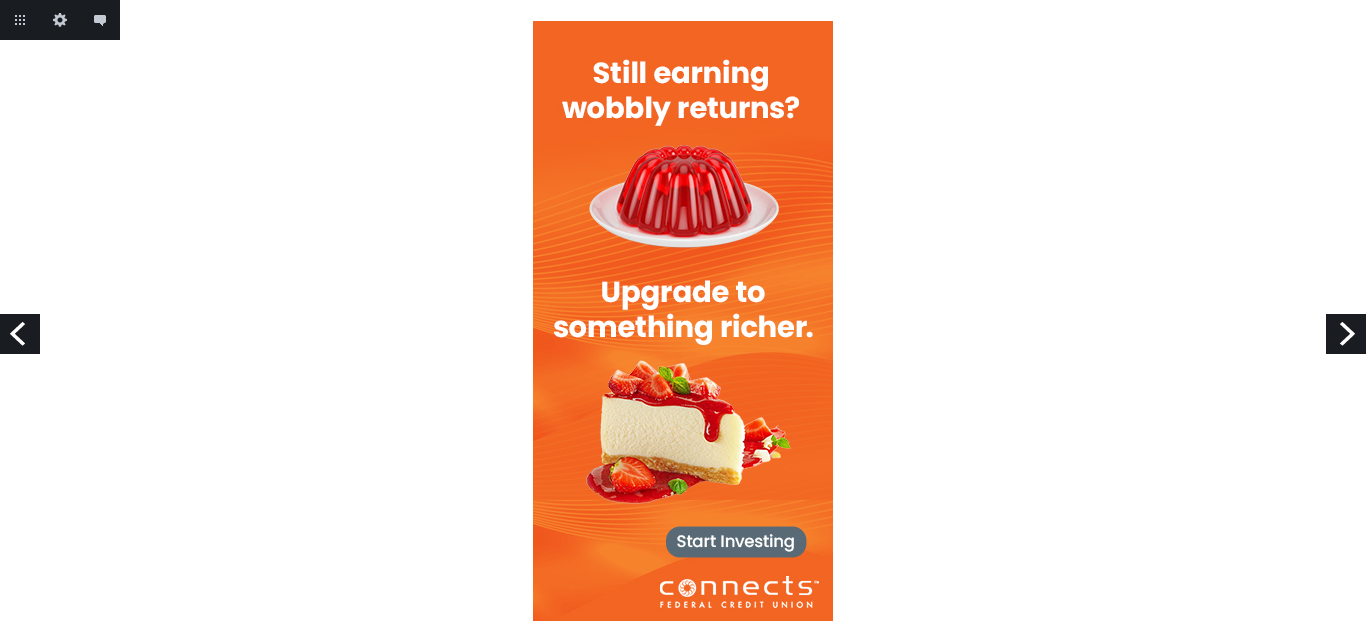 scroll, scrollTop: 0, scrollLeft: 0, axis: both 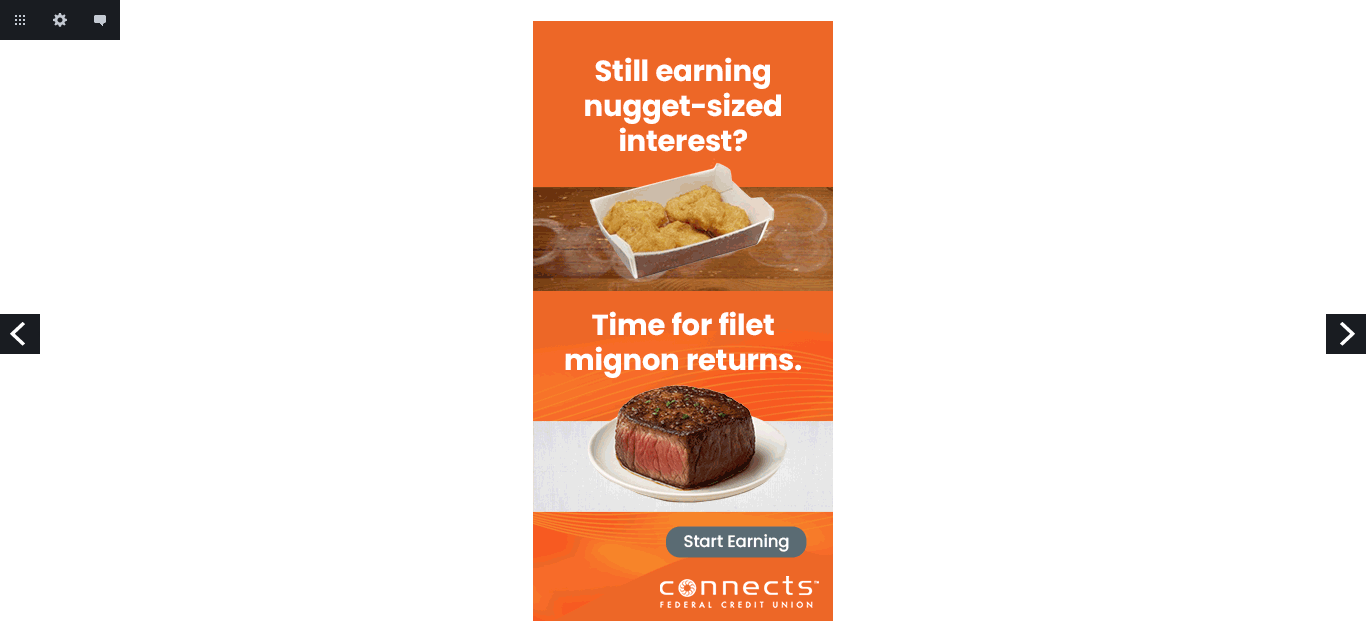 click on "Previous" at bounding box center [20, 334] 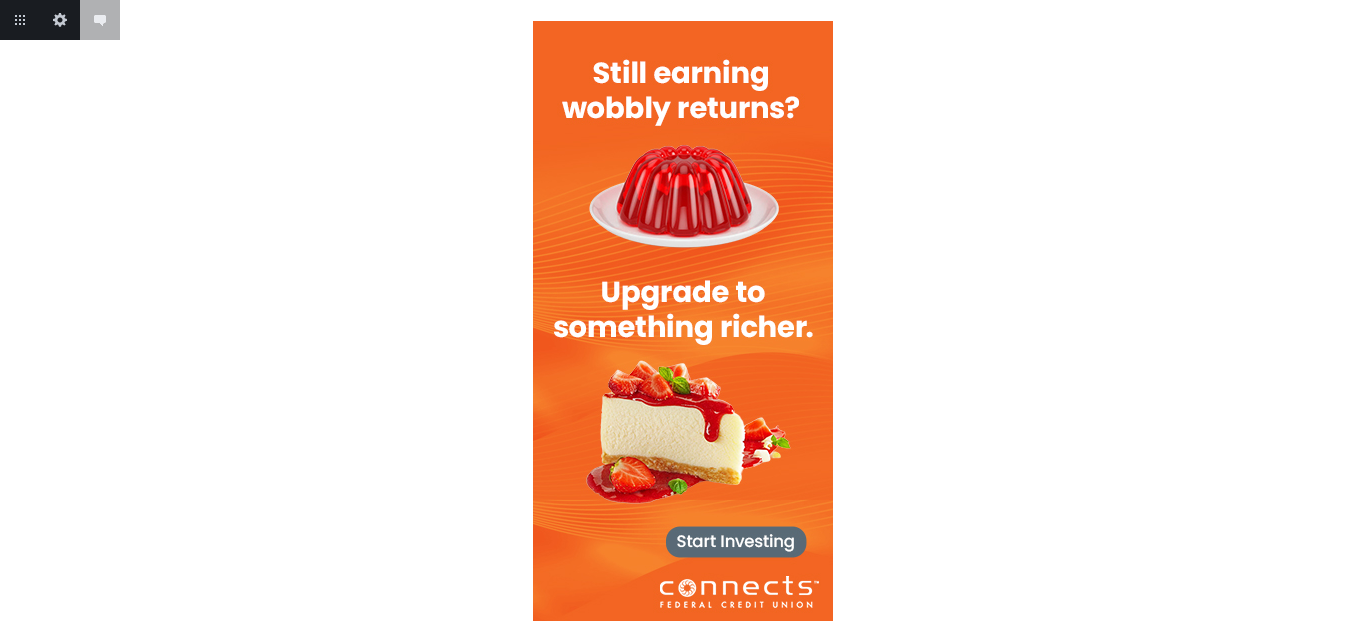 scroll, scrollTop: 0, scrollLeft: 0, axis: both 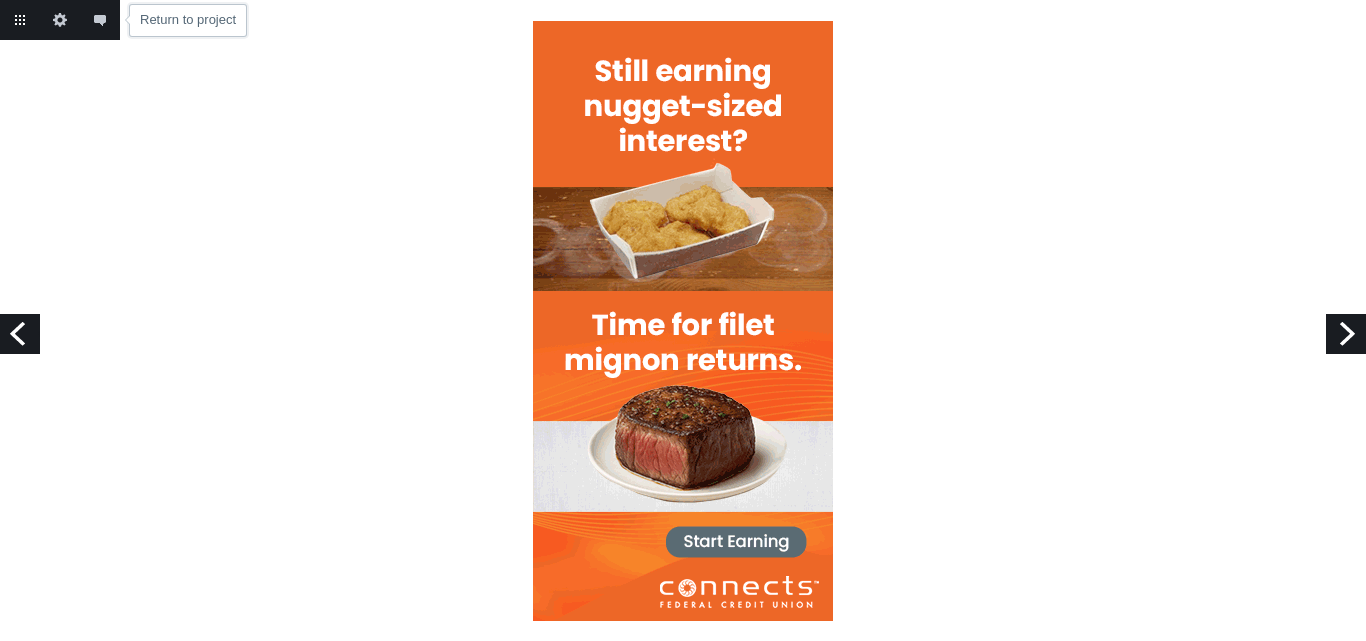 click on "Return to project" at bounding box center [20, 20] 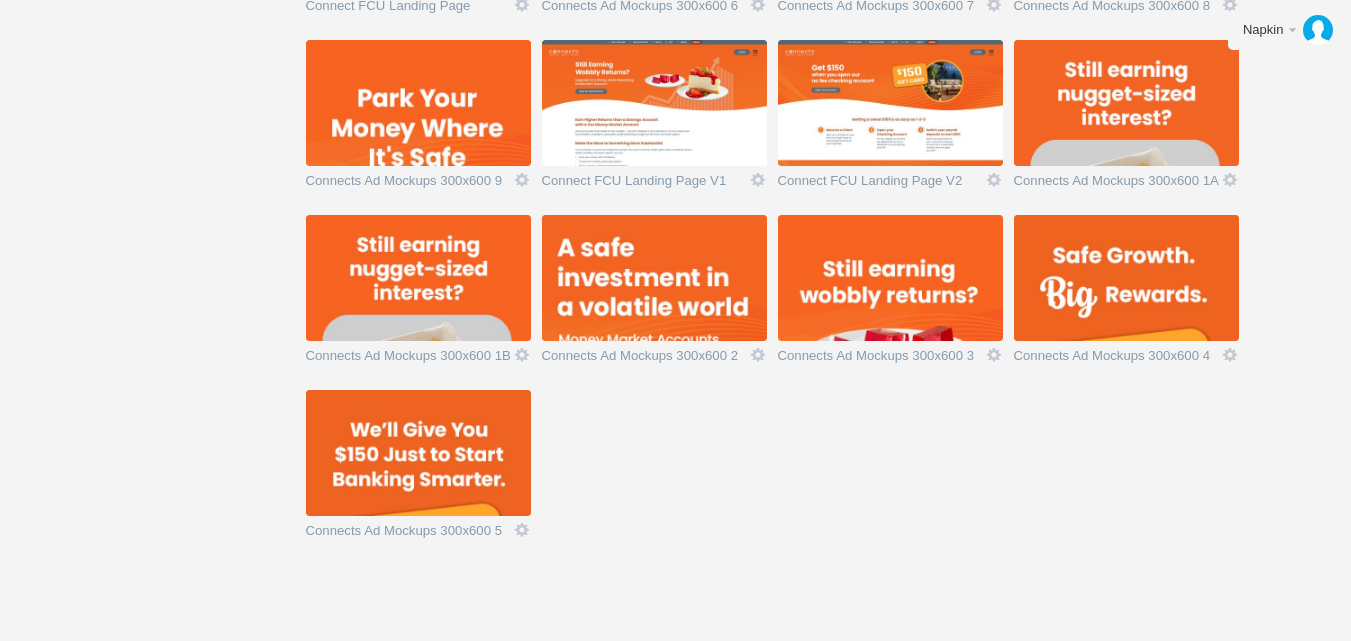 scroll, scrollTop: 844, scrollLeft: 0, axis: vertical 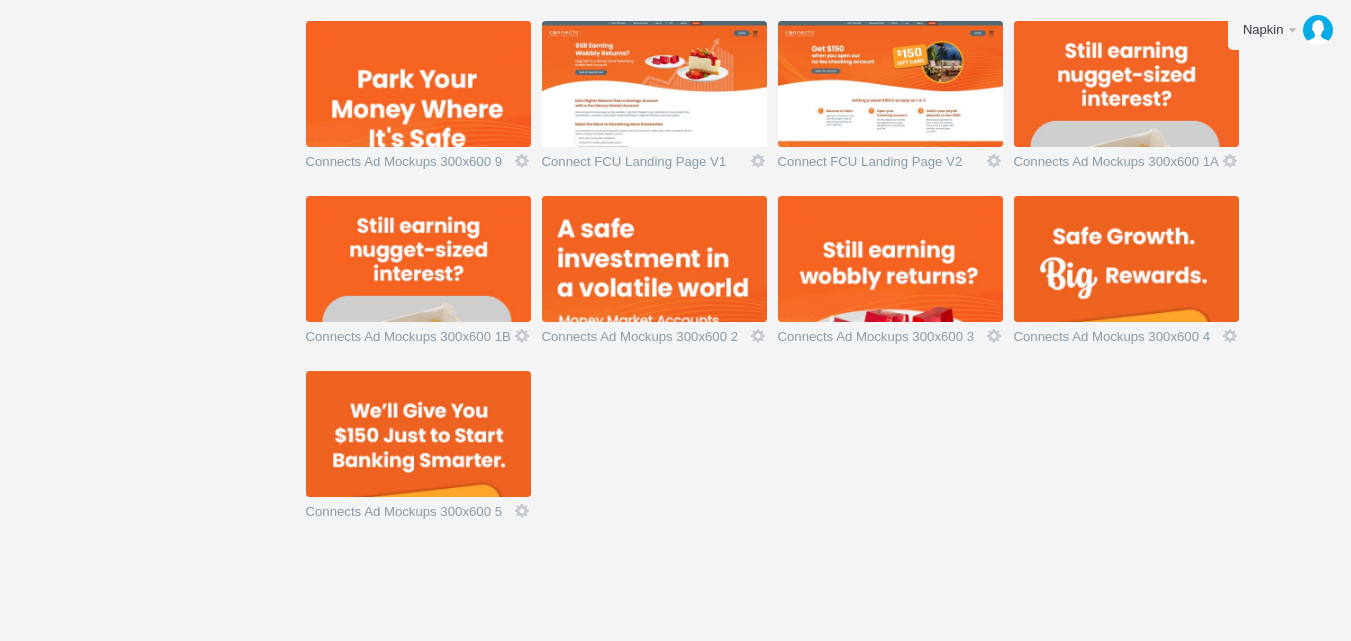 click at bounding box center (890, 259) 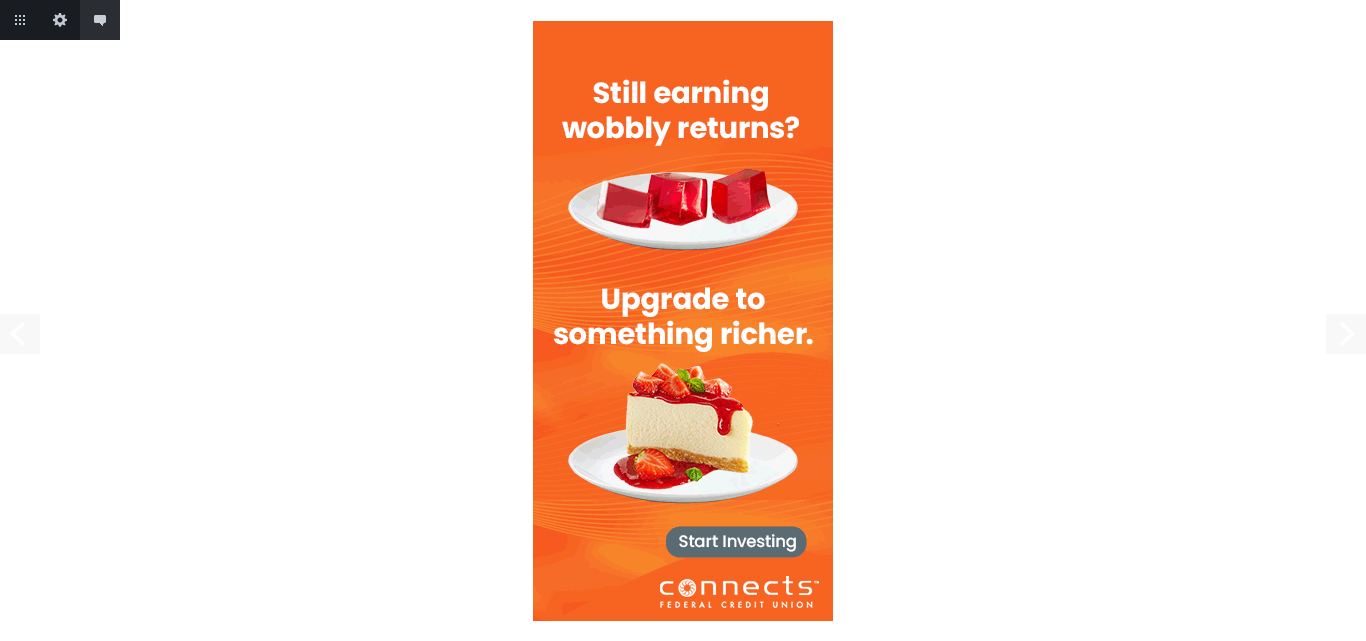 scroll, scrollTop: 0, scrollLeft: 0, axis: both 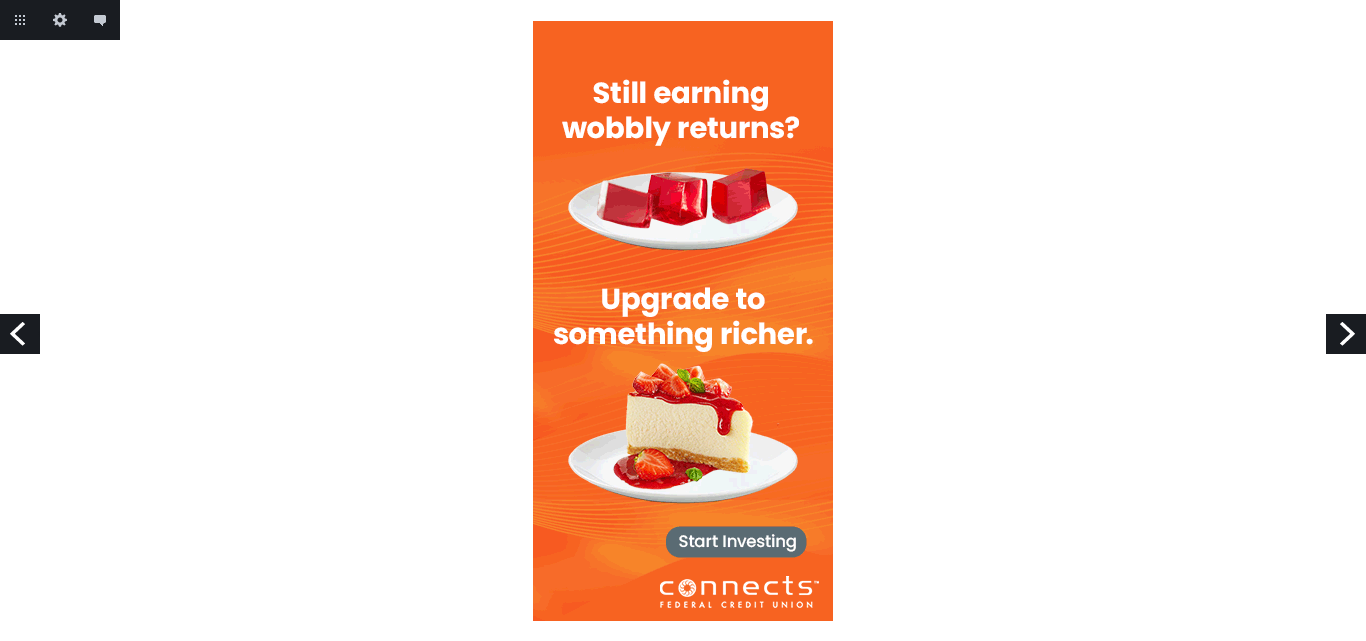 click on "Next" at bounding box center [1346, 334] 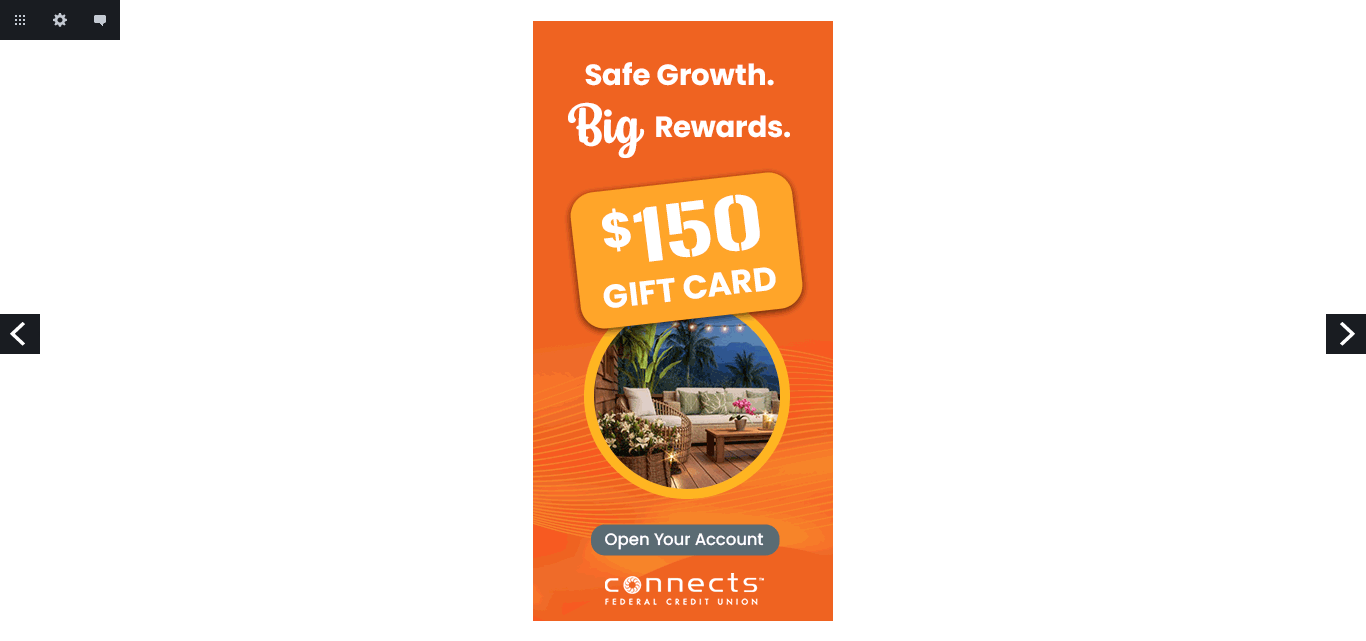 scroll, scrollTop: 0, scrollLeft: 0, axis: both 